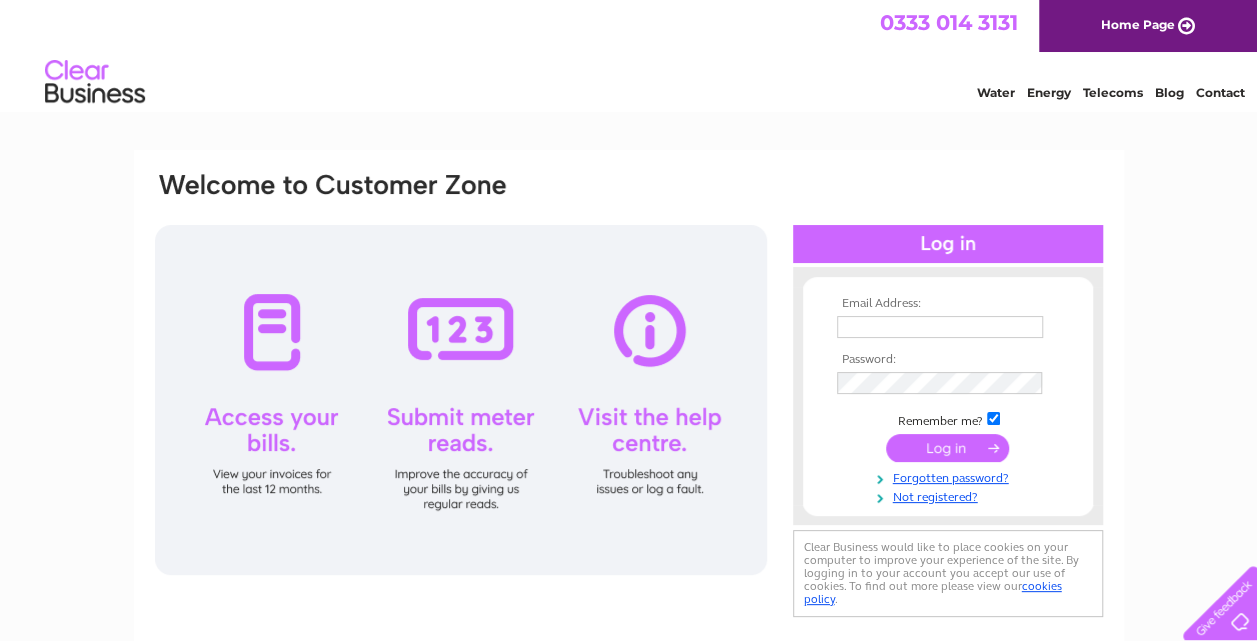 scroll, scrollTop: 0, scrollLeft: 0, axis: both 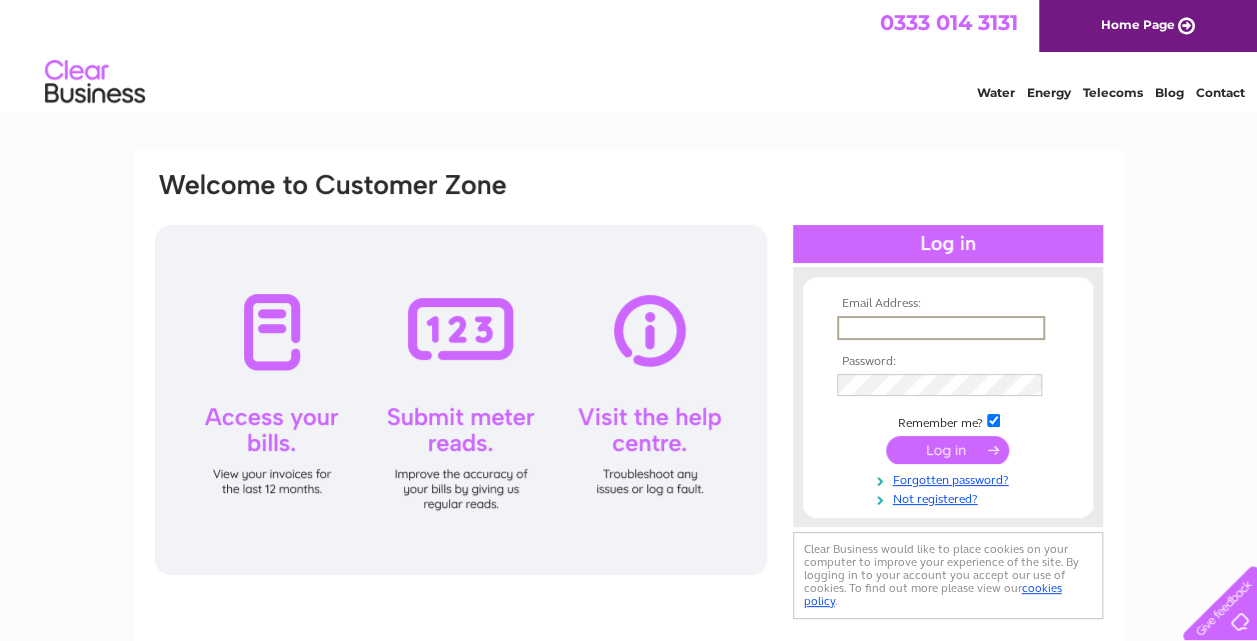 type on "[EMAIL]" 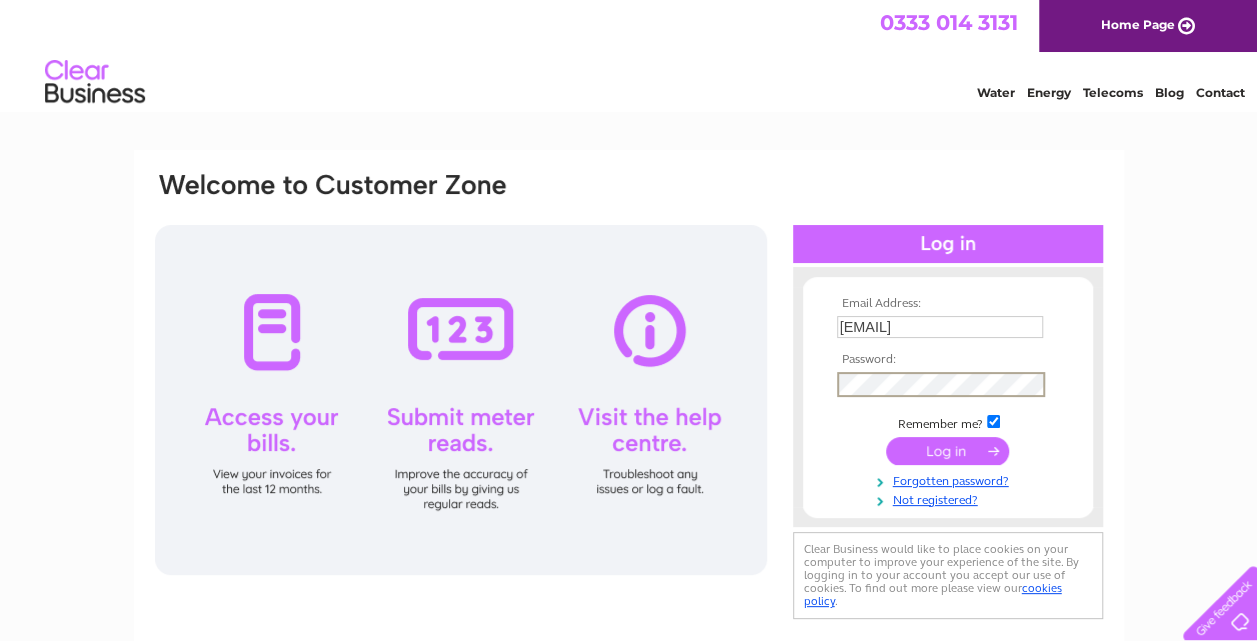 click at bounding box center [948, 451] 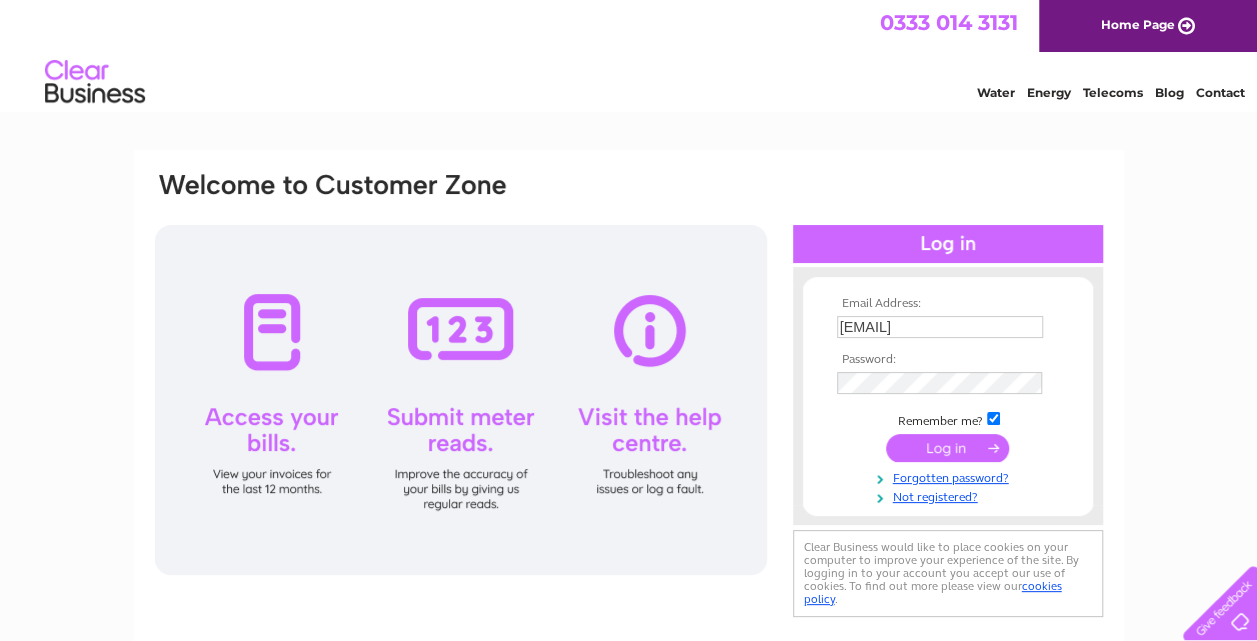 click at bounding box center [947, 448] 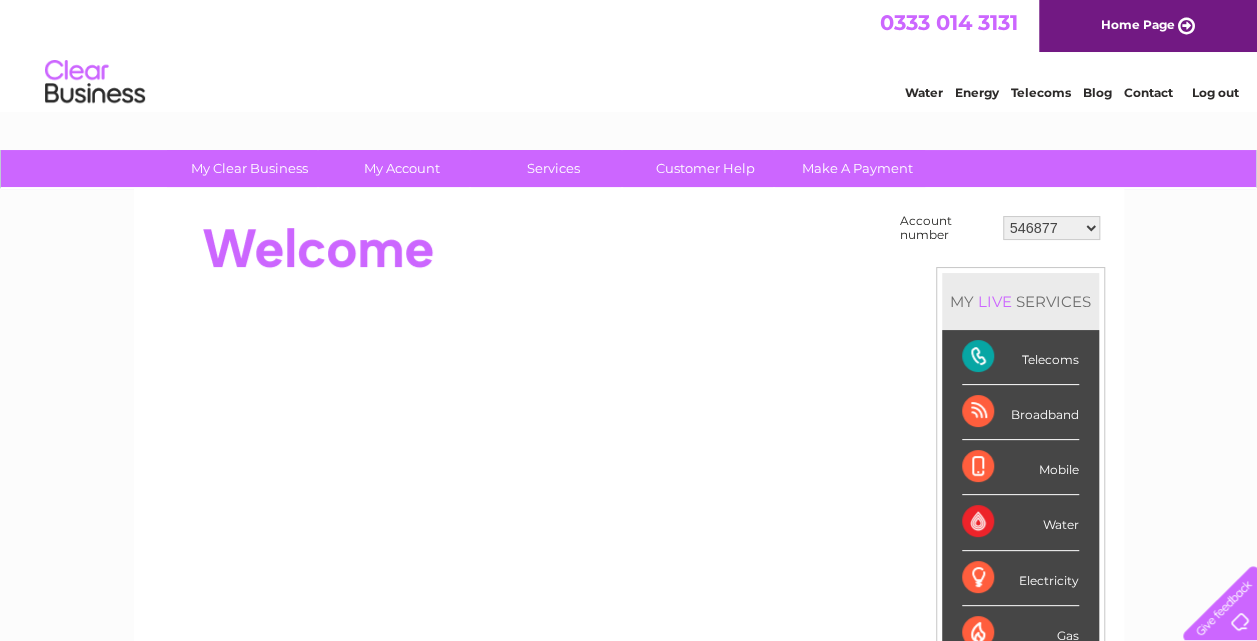 scroll, scrollTop: 0, scrollLeft: 0, axis: both 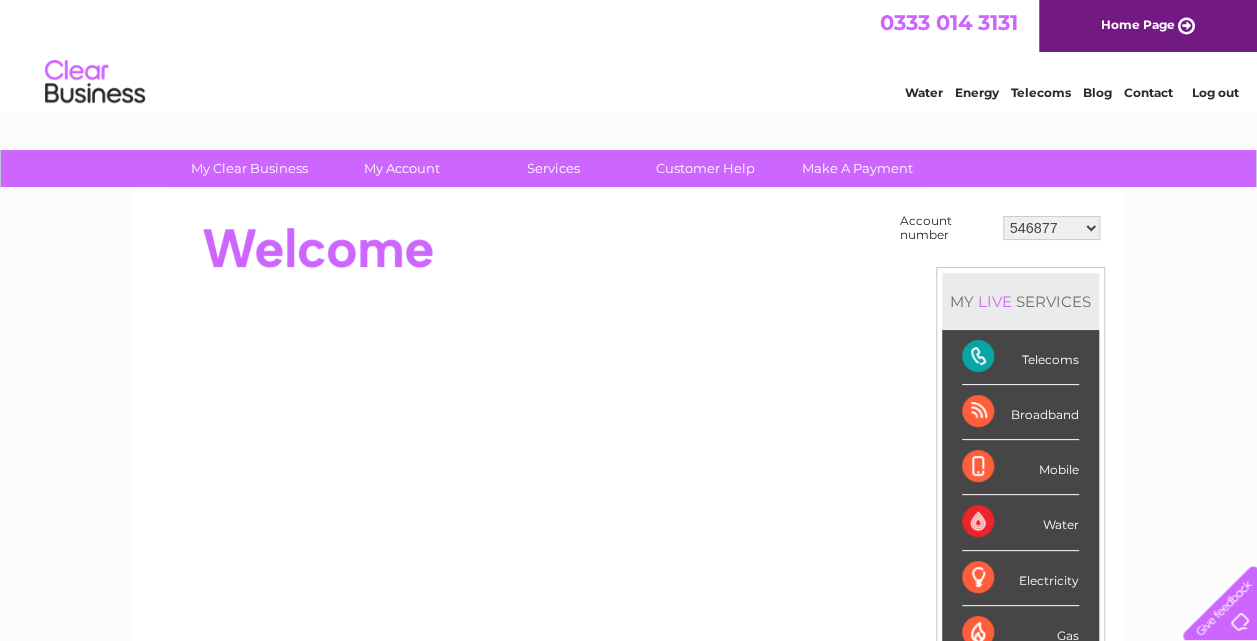 click on "[NUMBER]
[NUMBER]" at bounding box center (1051, 228) 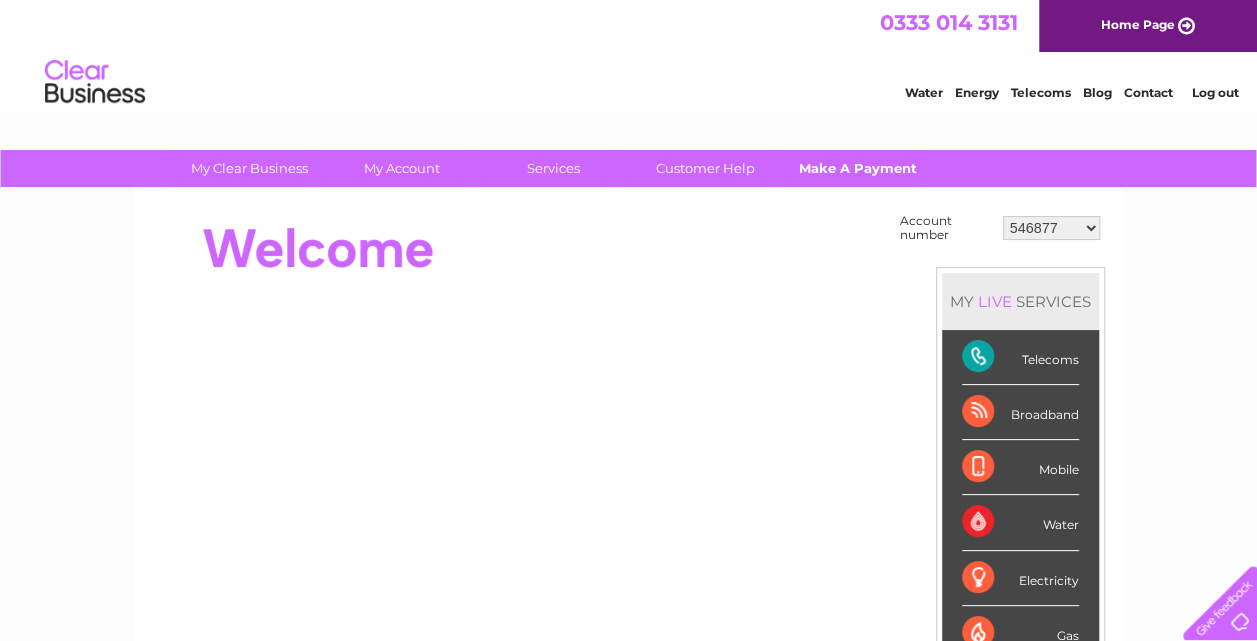 click on "Make A Payment" at bounding box center (857, 168) 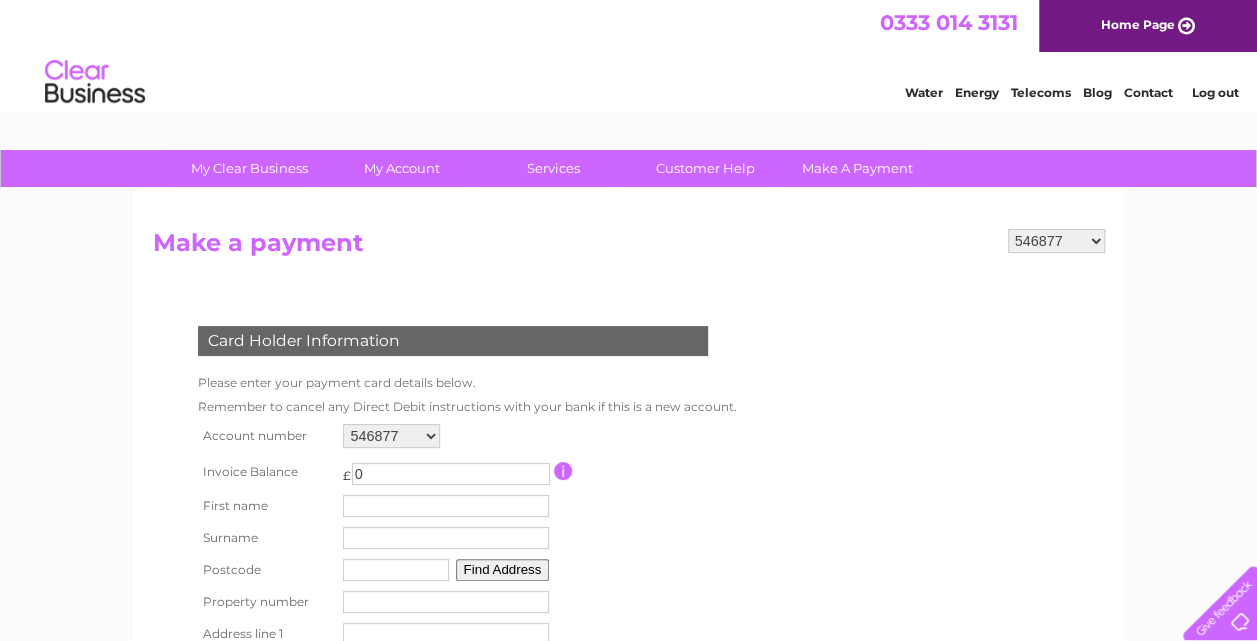 scroll, scrollTop: 0, scrollLeft: 0, axis: both 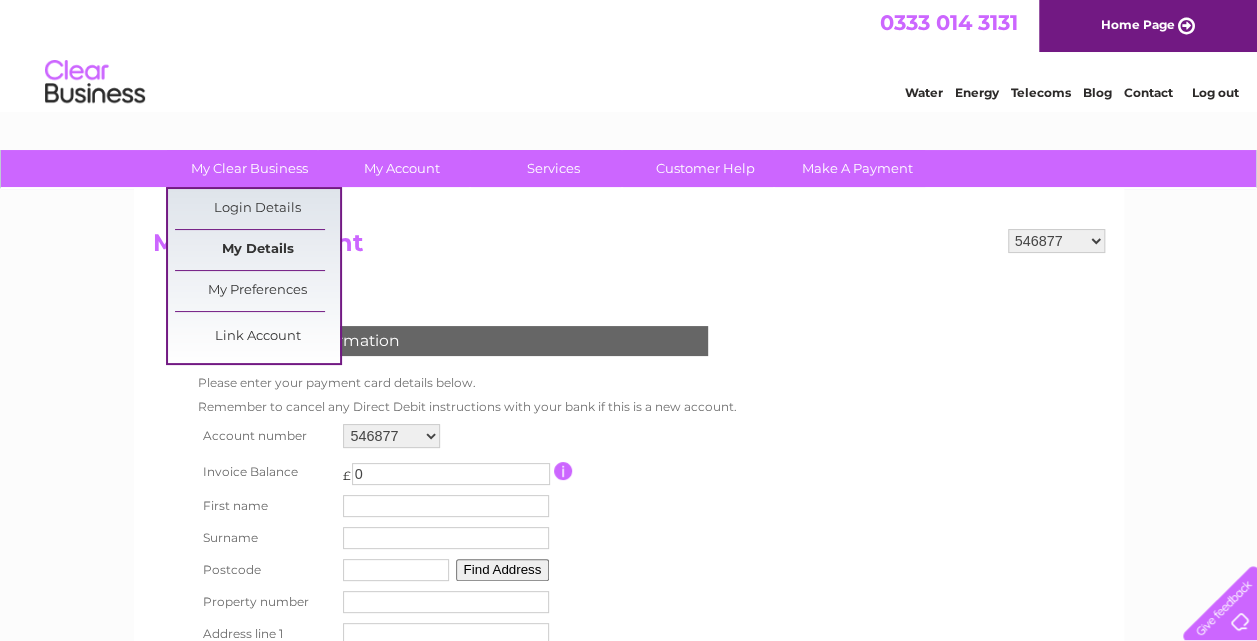 click on "My Details" at bounding box center (257, 250) 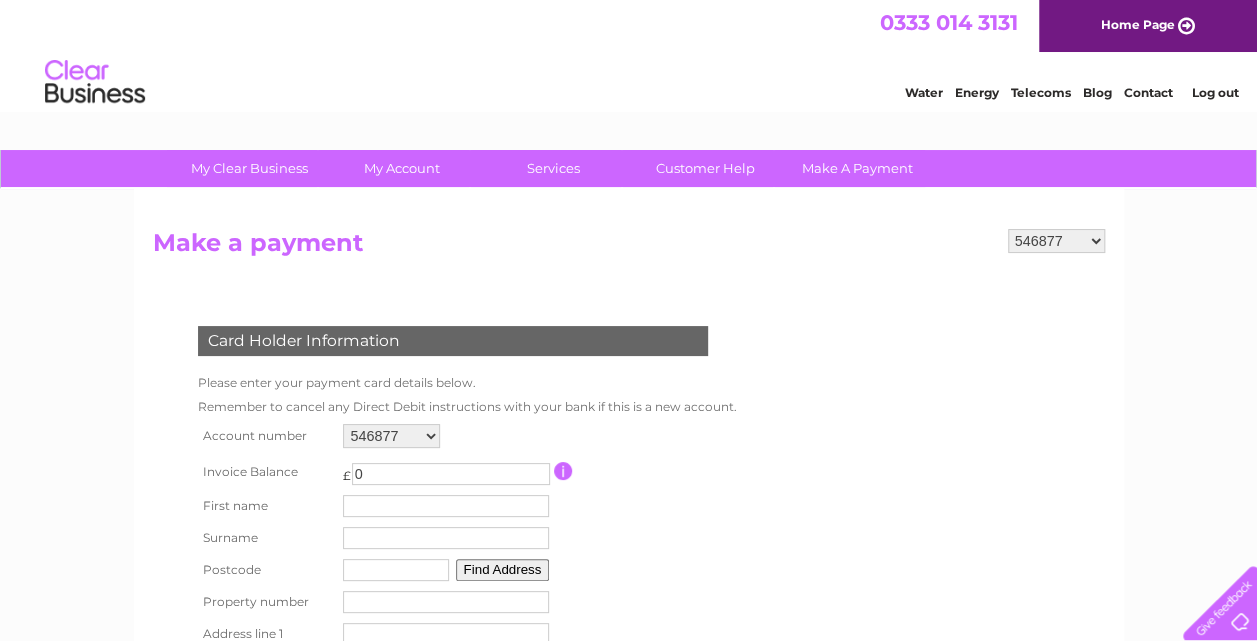 click on "Home Page" at bounding box center [1148, 26] 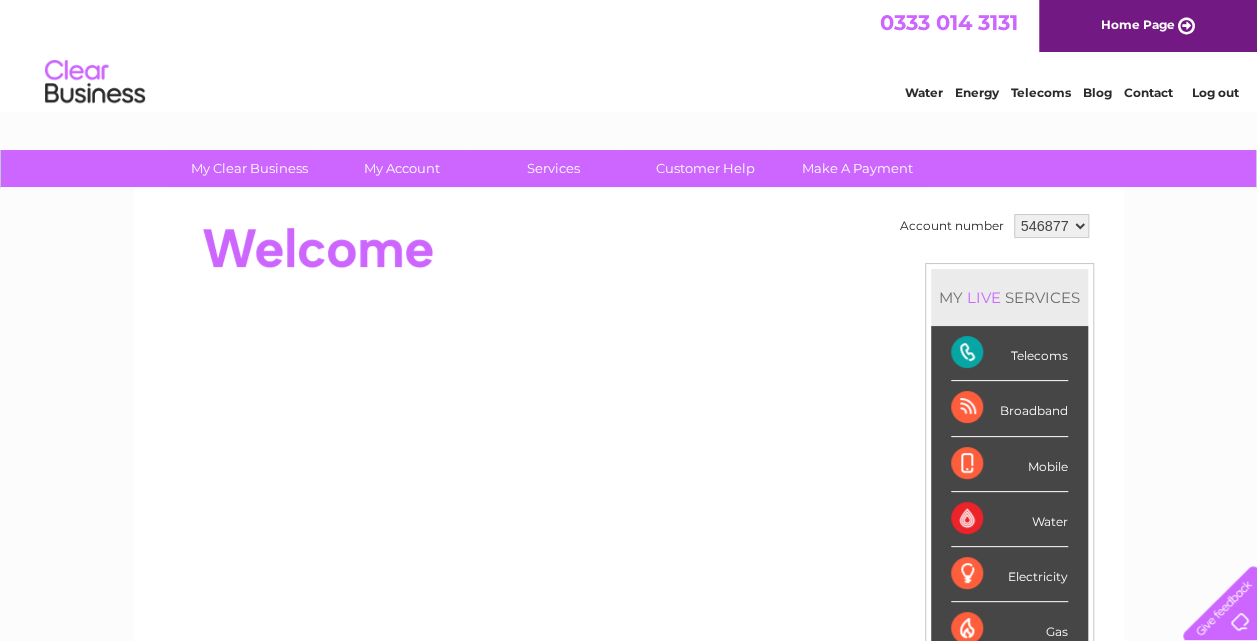 scroll, scrollTop: 0, scrollLeft: 0, axis: both 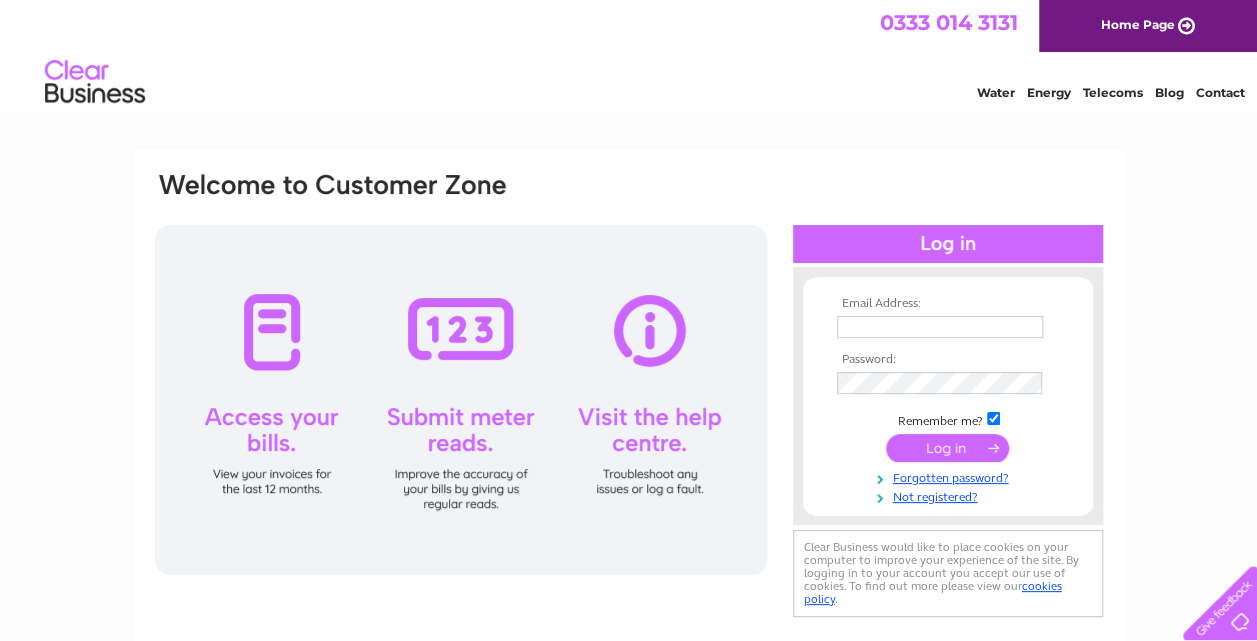 click at bounding box center (948, 327) 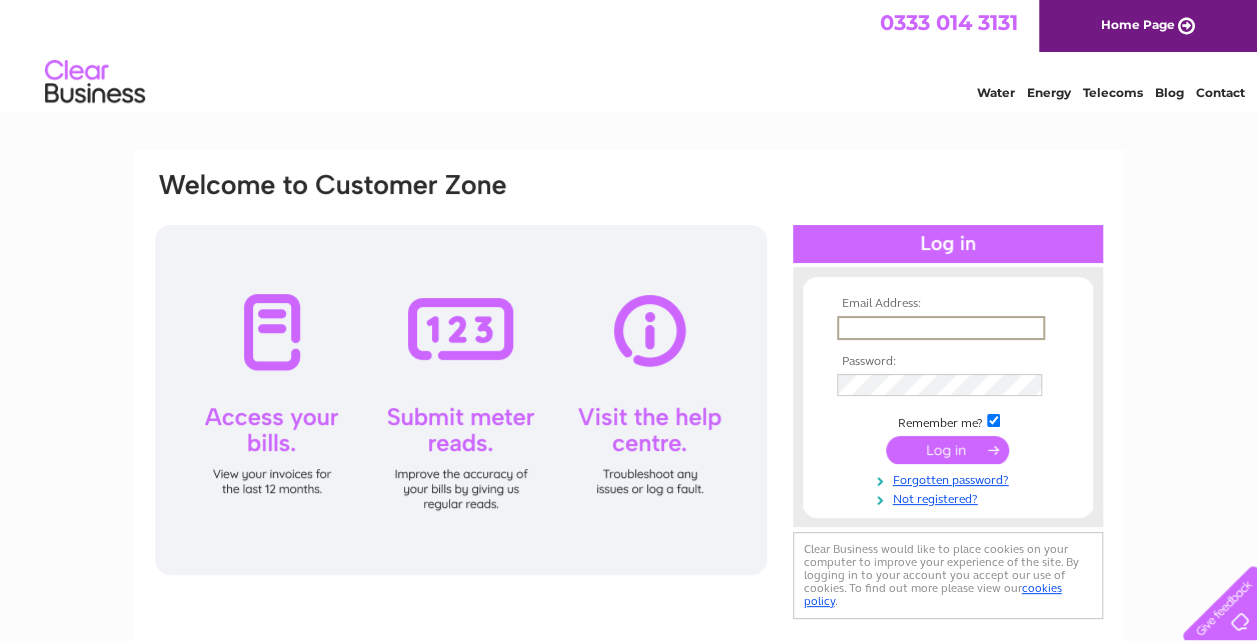 click at bounding box center (941, 328) 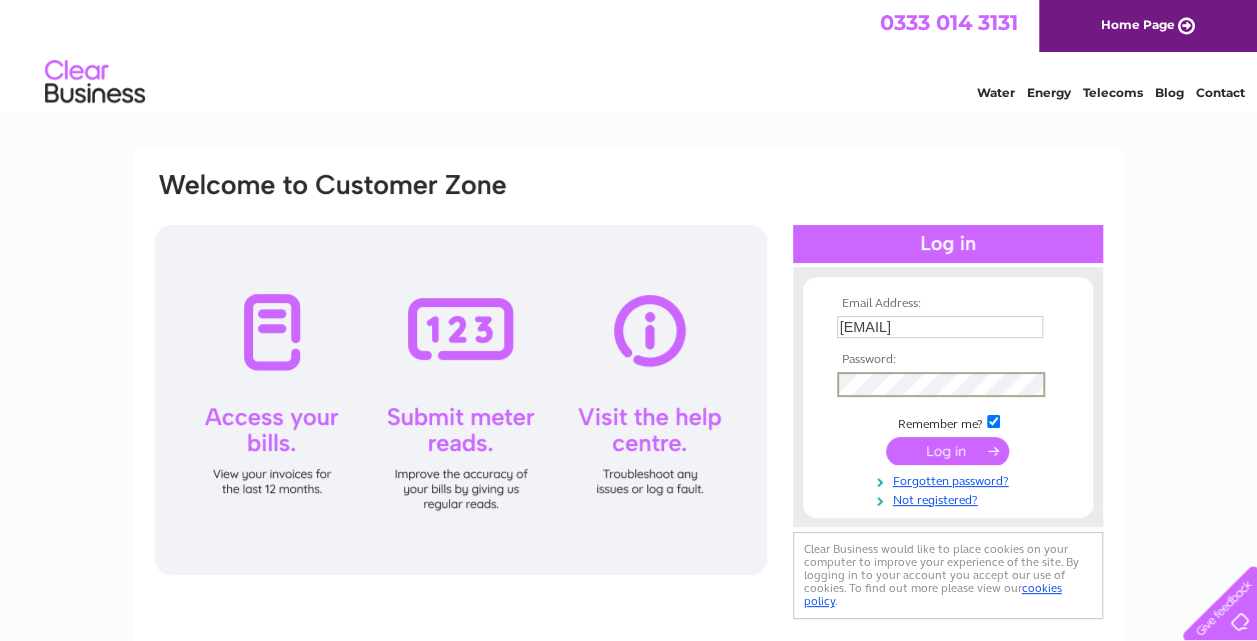 click at bounding box center [947, 451] 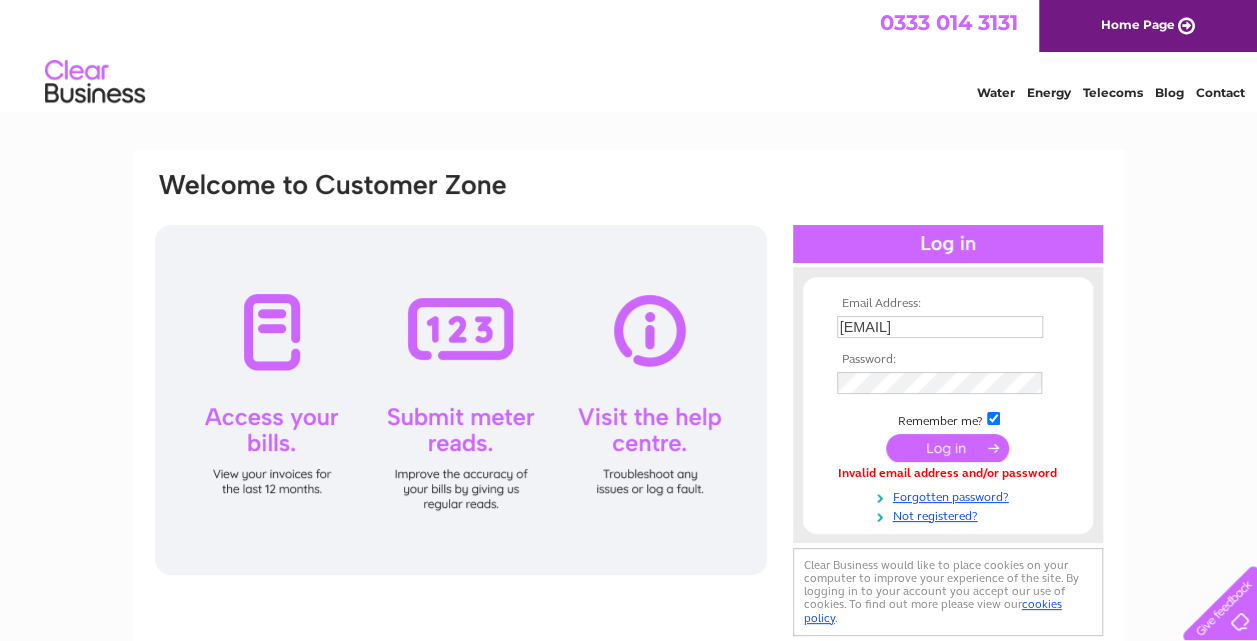 scroll, scrollTop: 0, scrollLeft: 0, axis: both 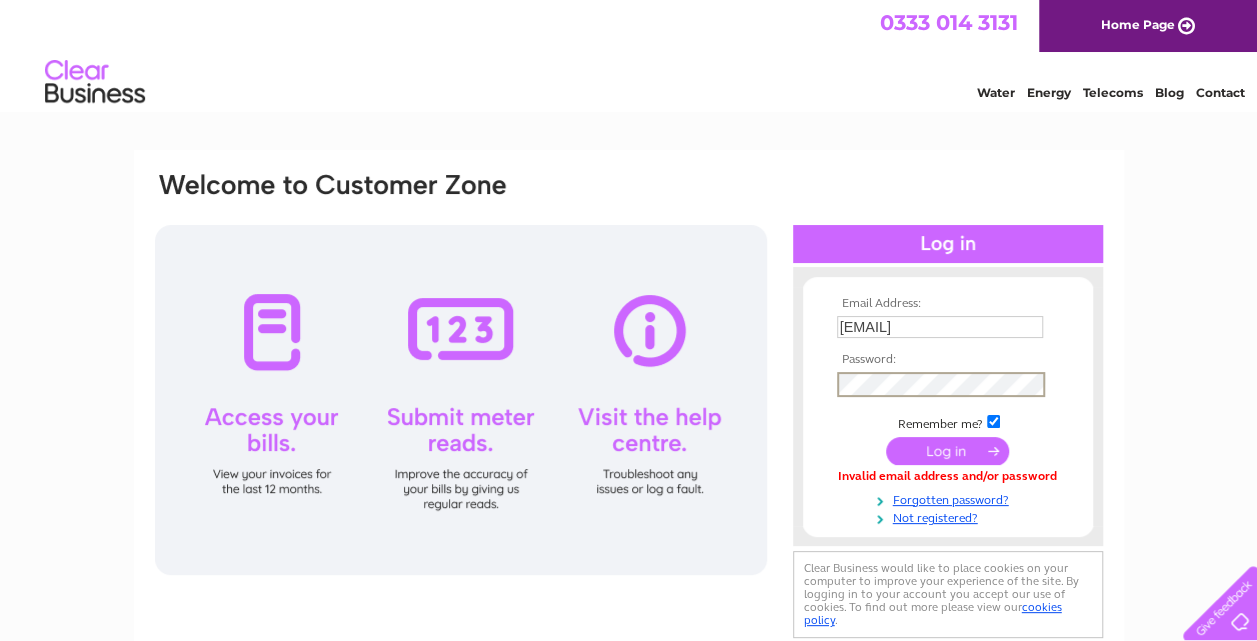 click at bounding box center (947, 451) 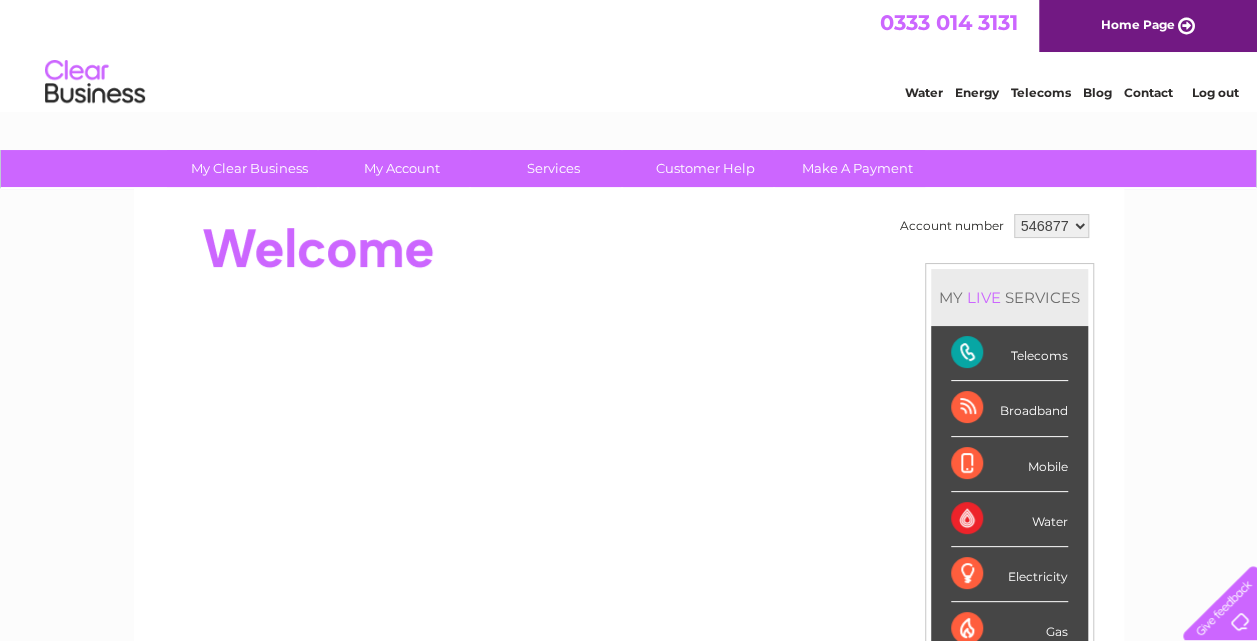 scroll, scrollTop: 0, scrollLeft: 0, axis: both 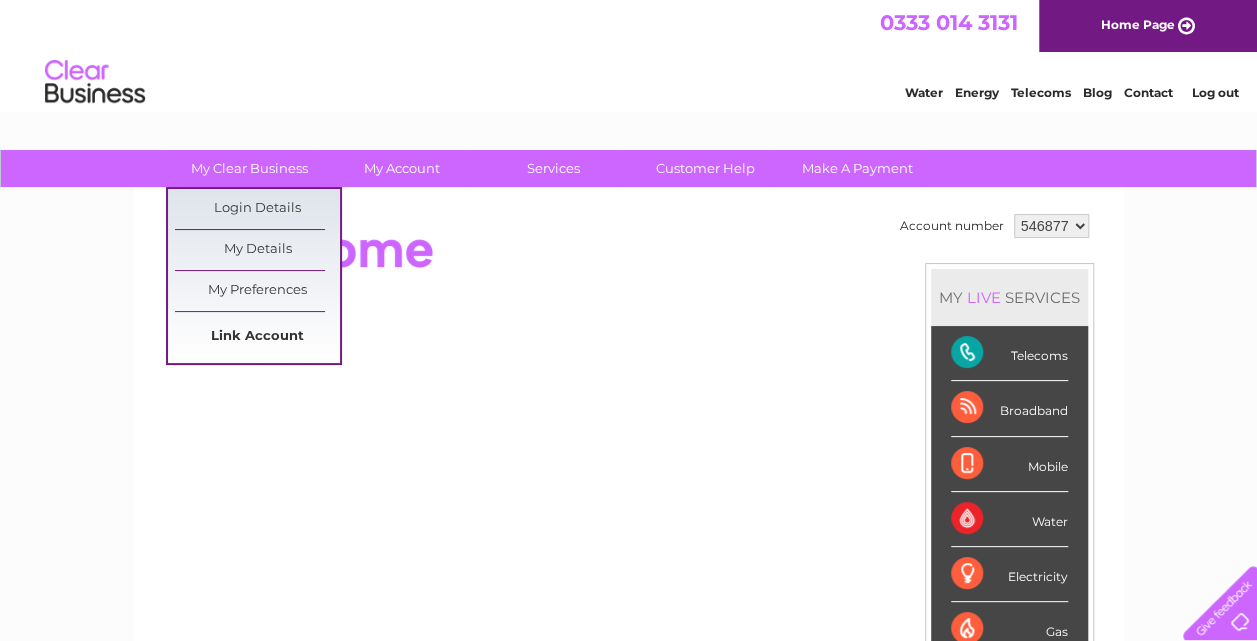 click on "Link Account" at bounding box center [257, 337] 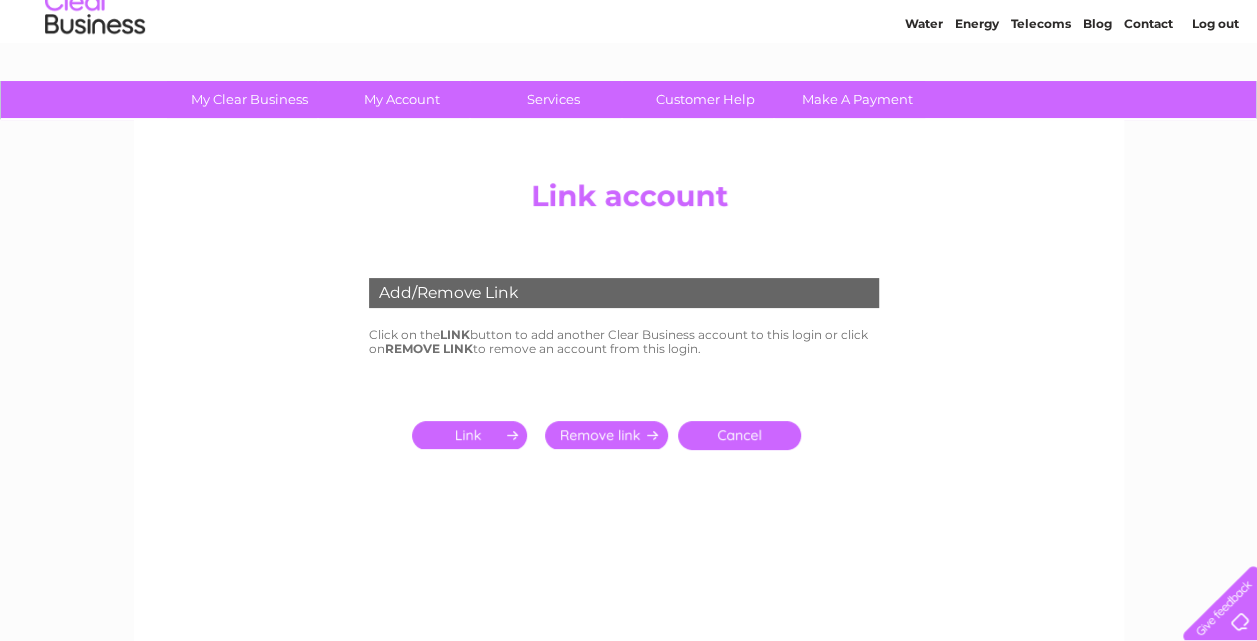 scroll, scrollTop: 100, scrollLeft: 0, axis: vertical 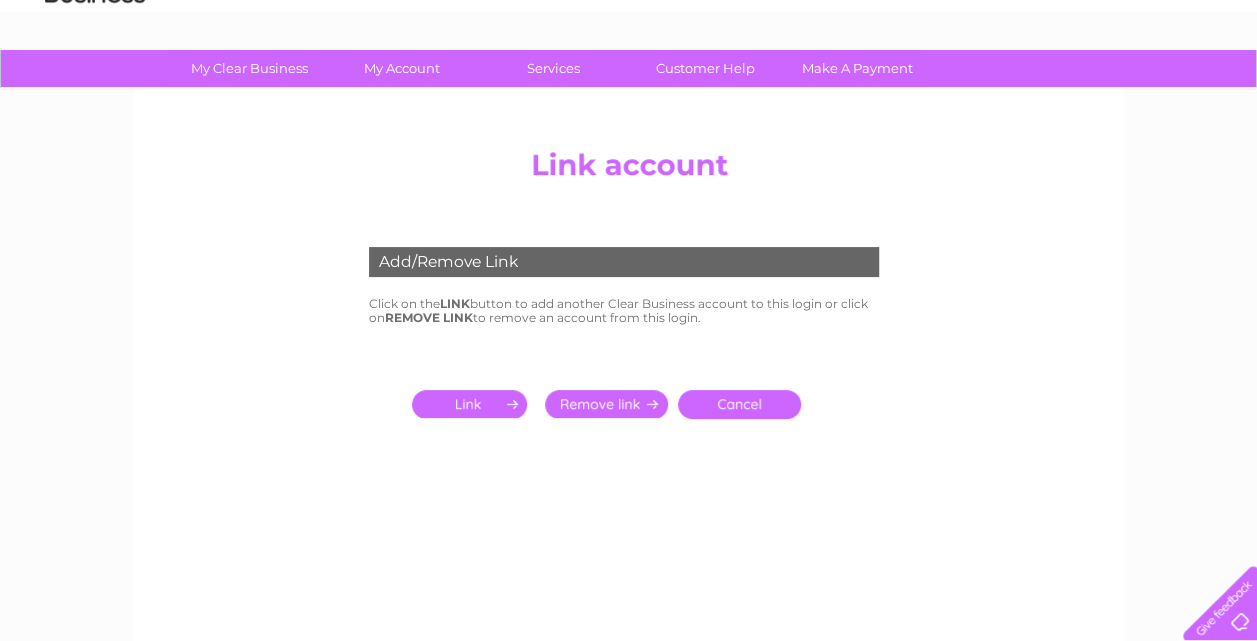 click on "Add/Remove Link" at bounding box center (624, 262) 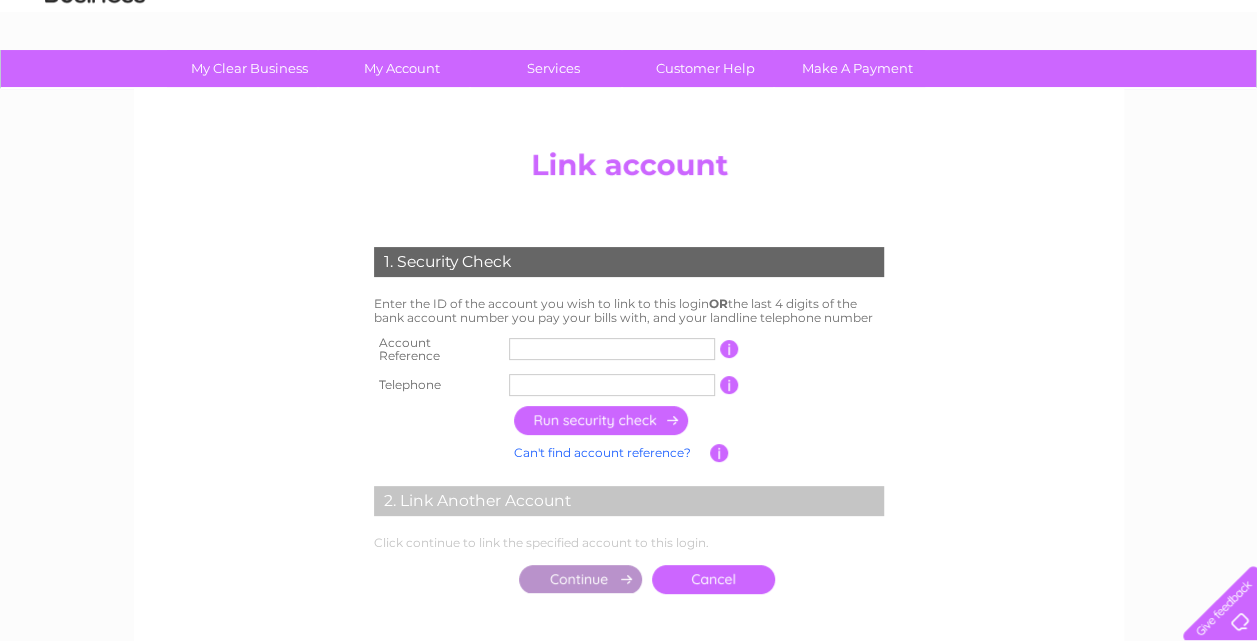click at bounding box center [612, 349] 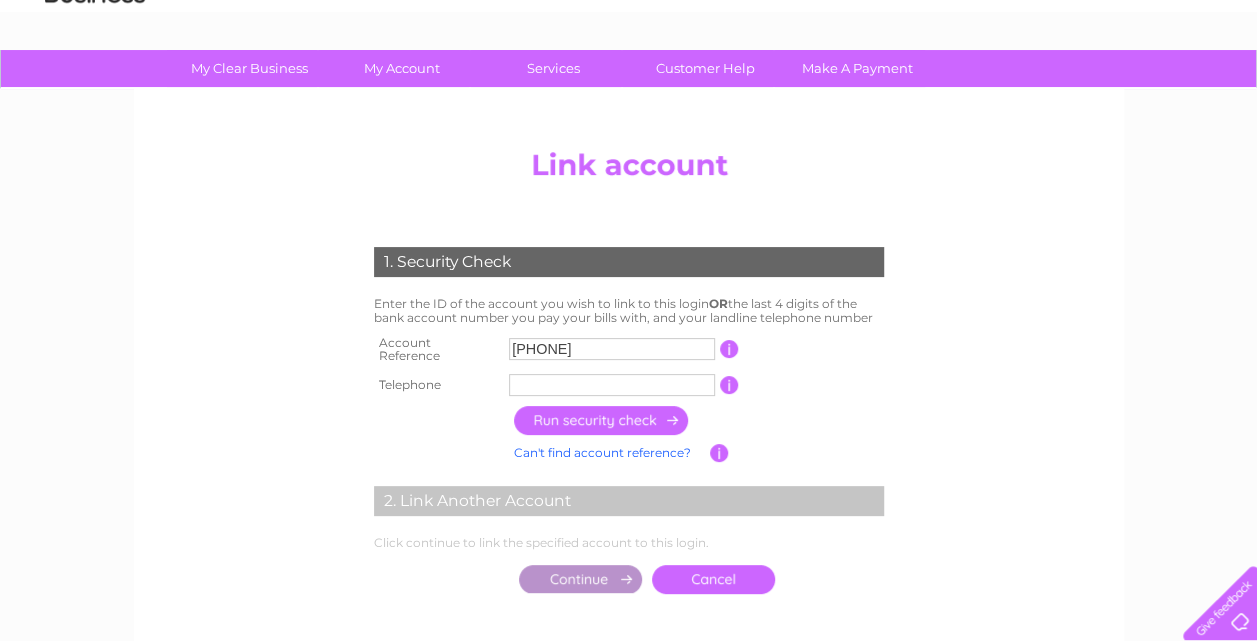 type on "30322139" 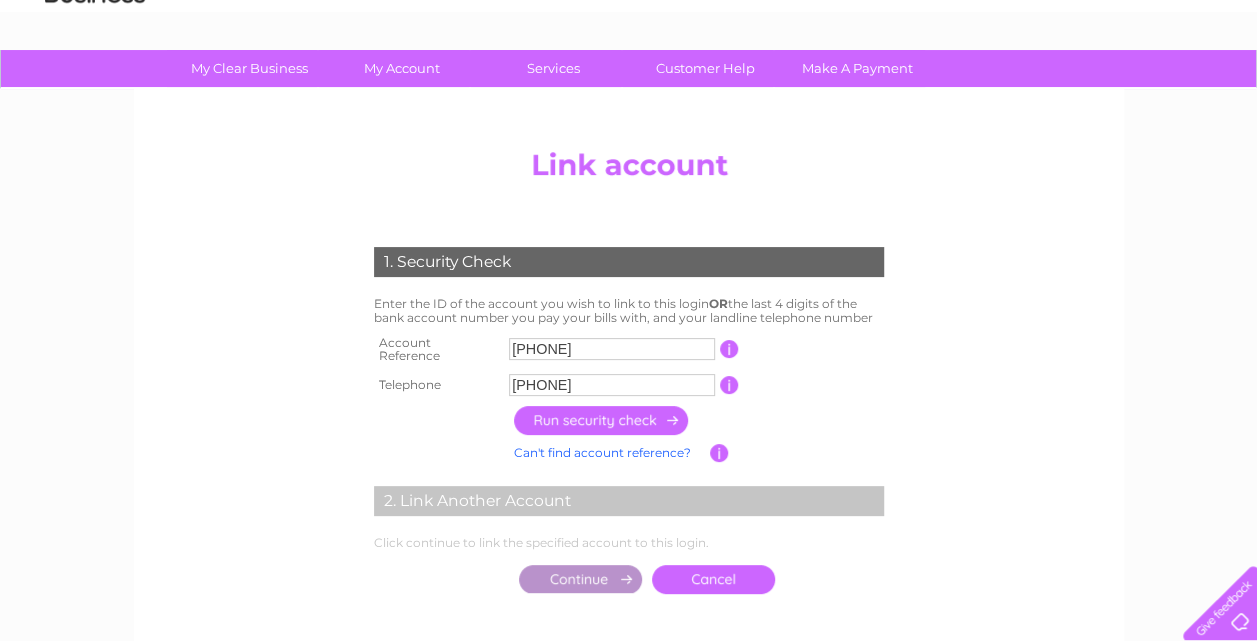 scroll, scrollTop: 200, scrollLeft: 0, axis: vertical 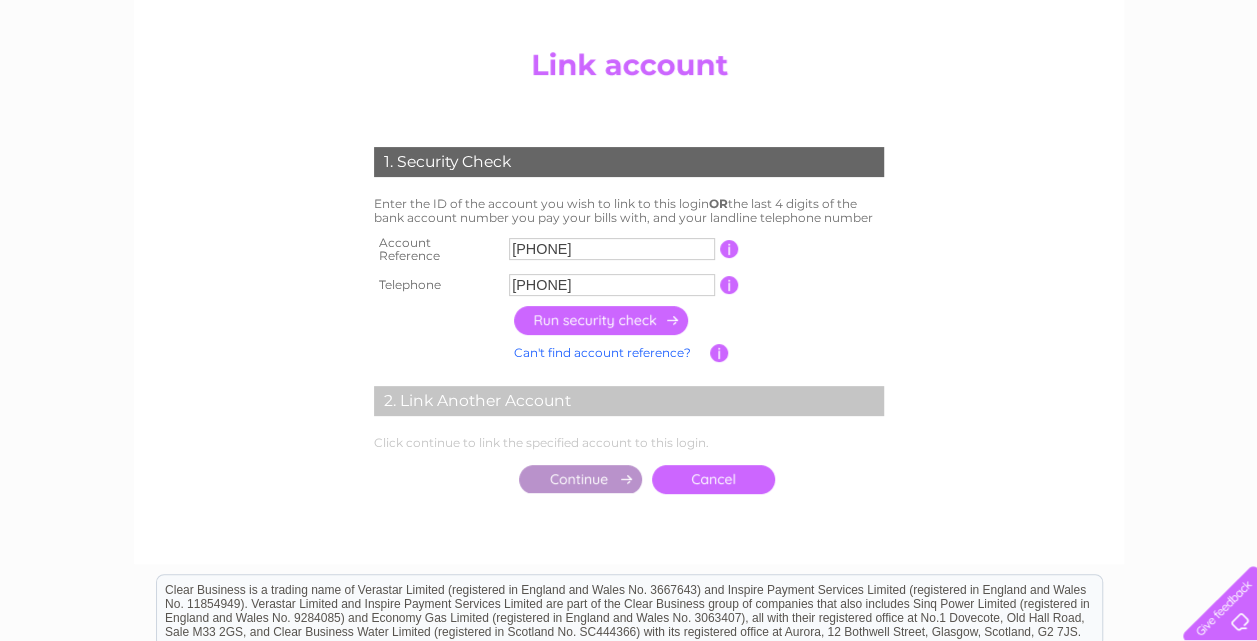 type on "07843228806" 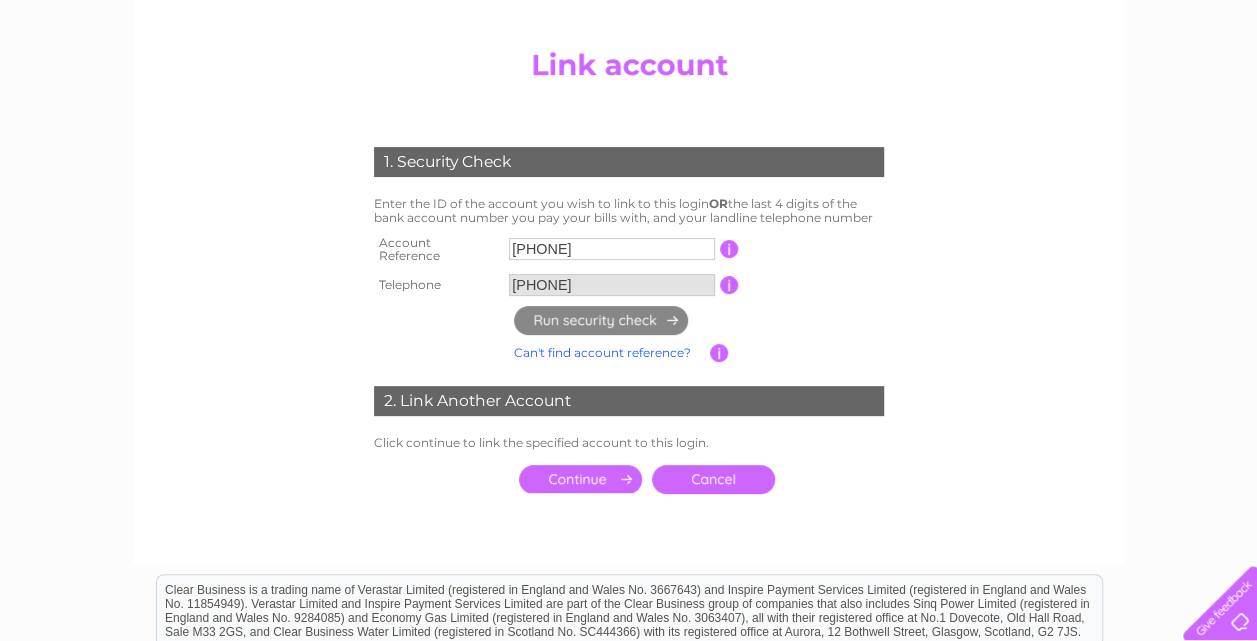 click at bounding box center [580, 479] 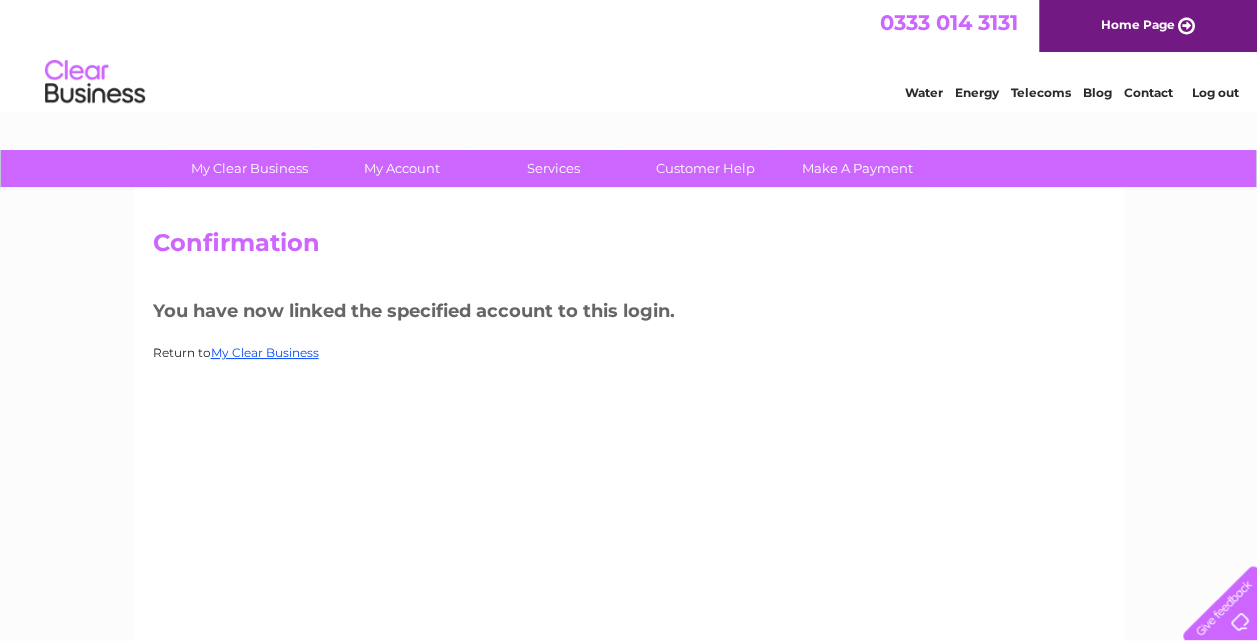scroll, scrollTop: 0, scrollLeft: 0, axis: both 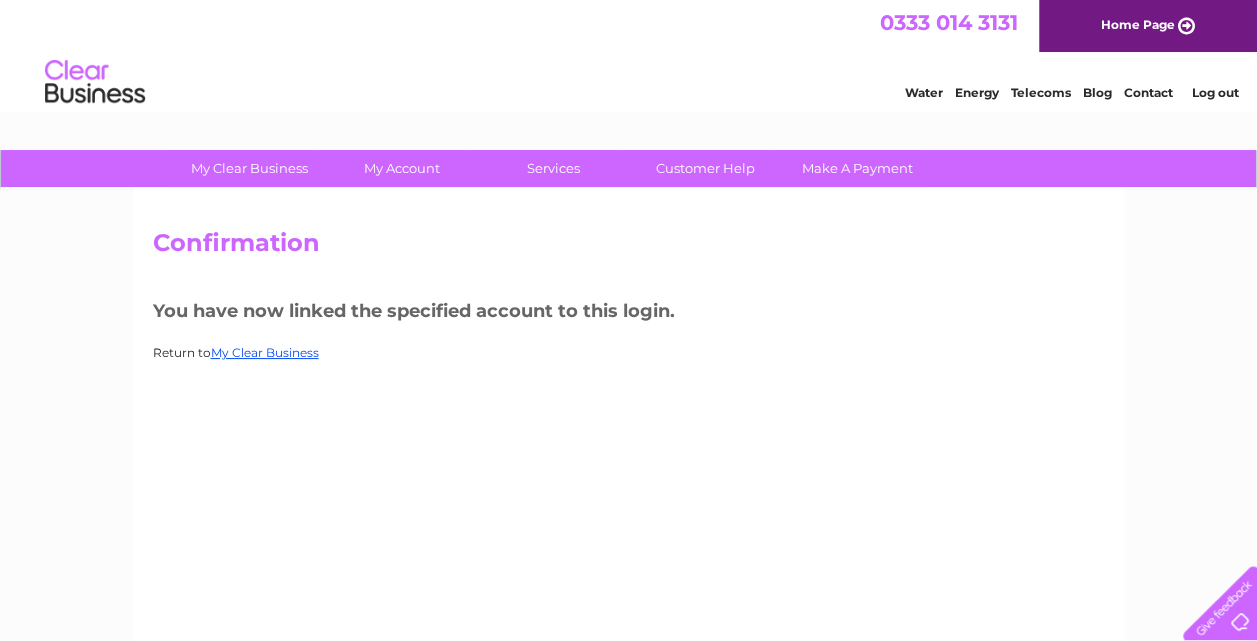 click on "Log out" at bounding box center (1214, 92) 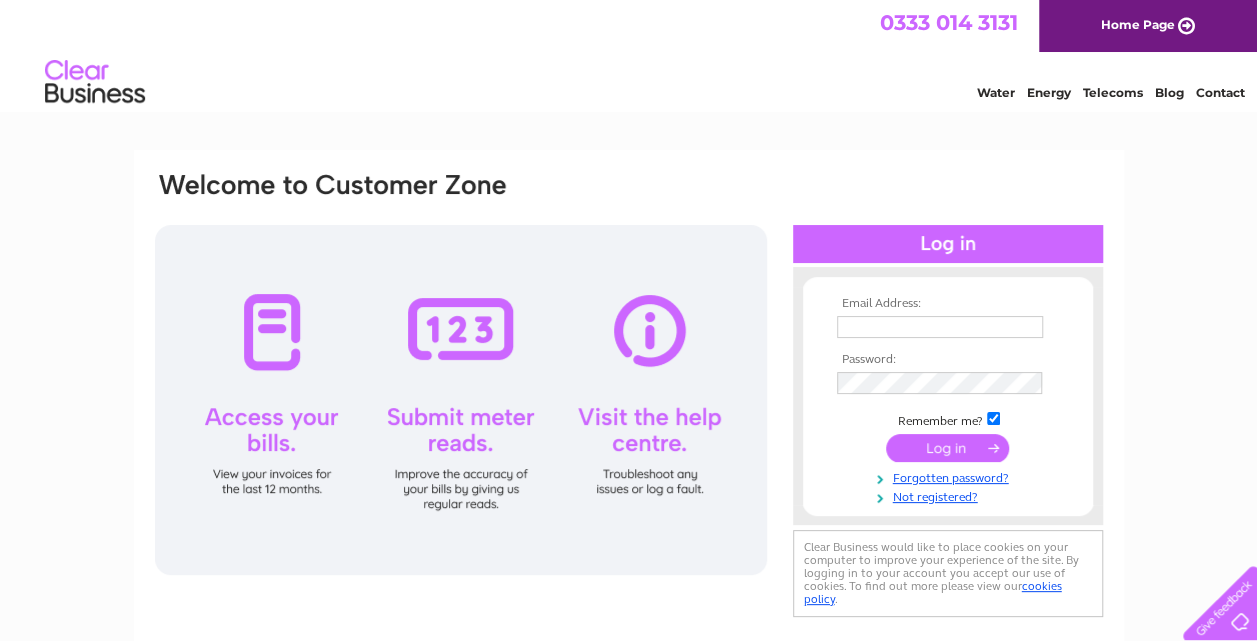scroll, scrollTop: 0, scrollLeft: 0, axis: both 